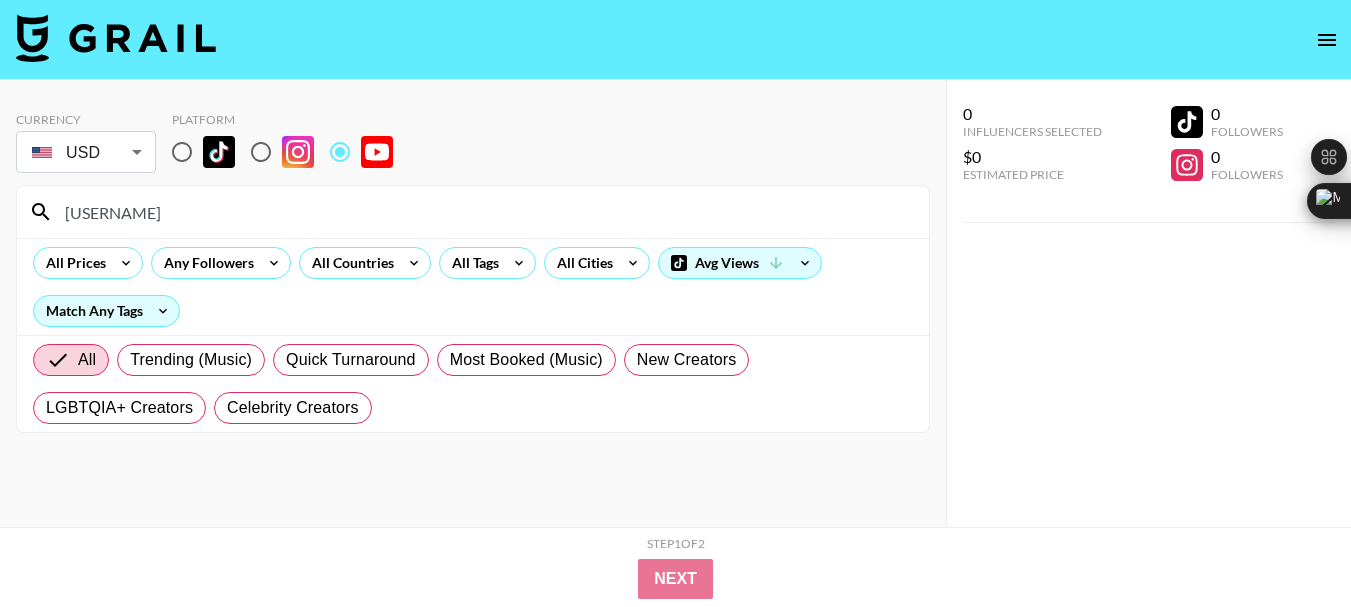 scroll, scrollTop: 0, scrollLeft: 0, axis: both 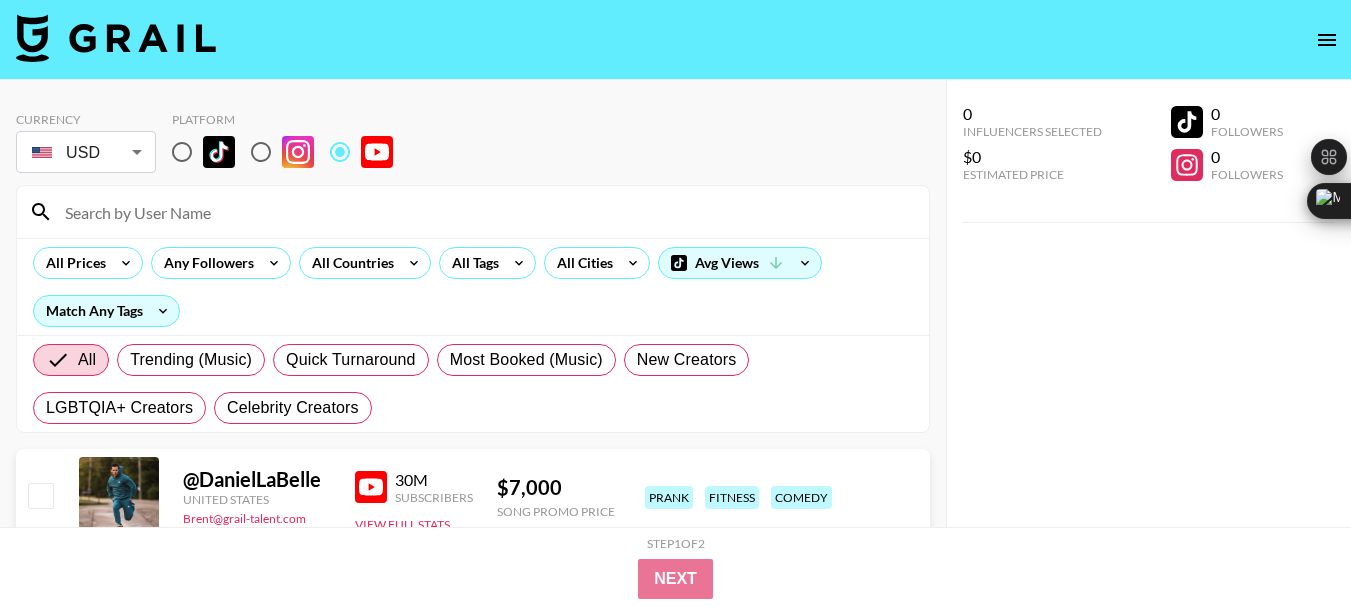 paste on "[USERNAME]" 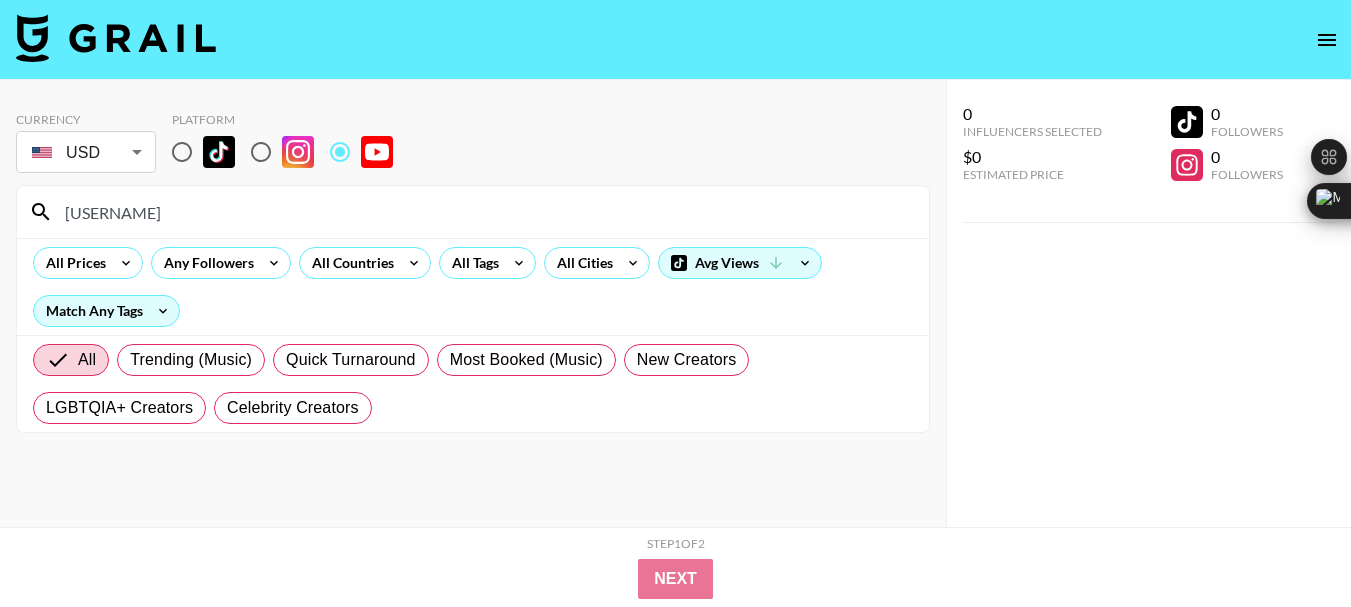 type on "[USERNAME]" 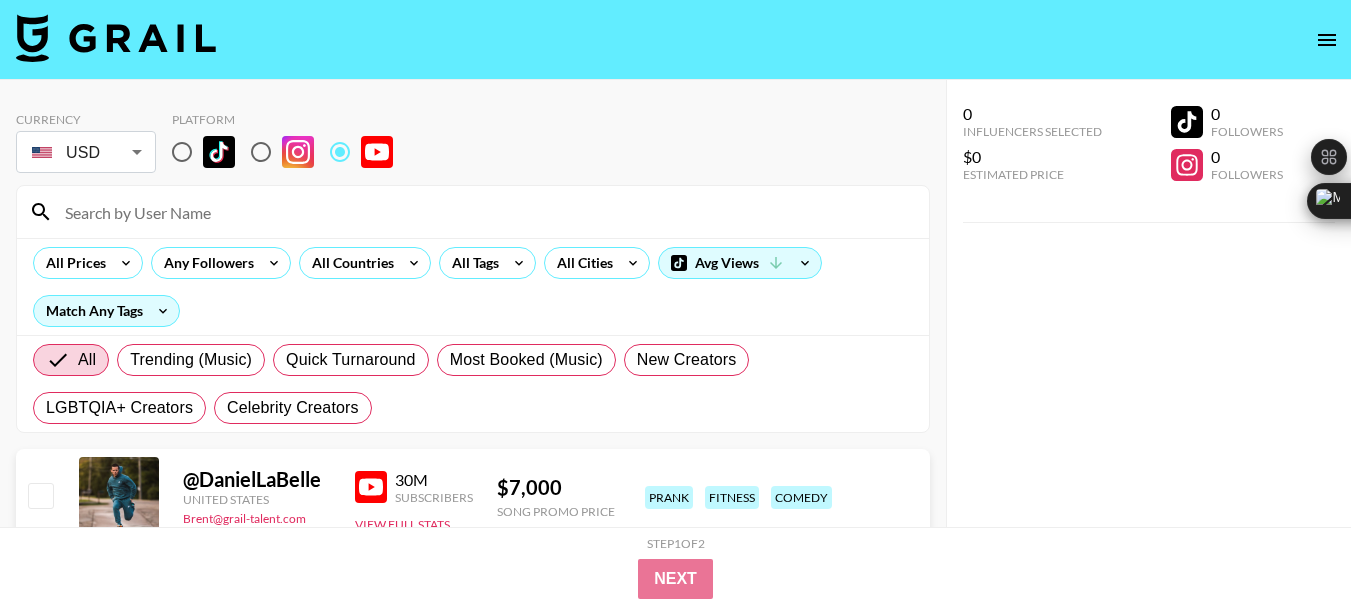 paste on "[USERNAME]" 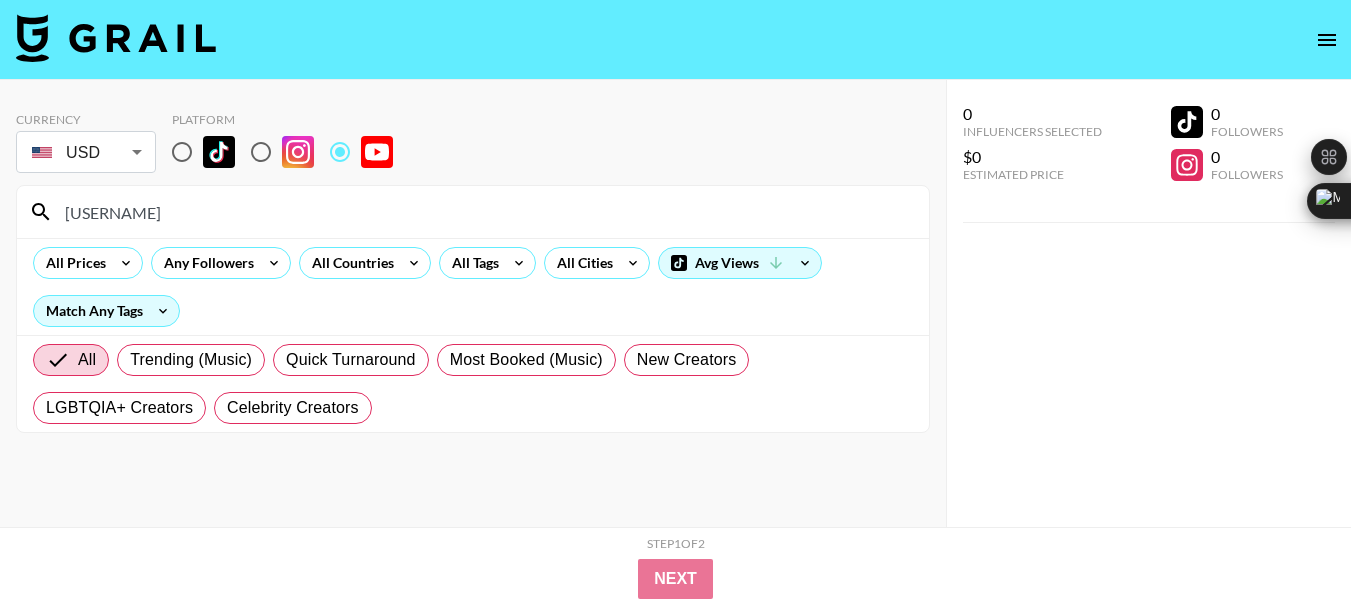 type on "[USERNAME]" 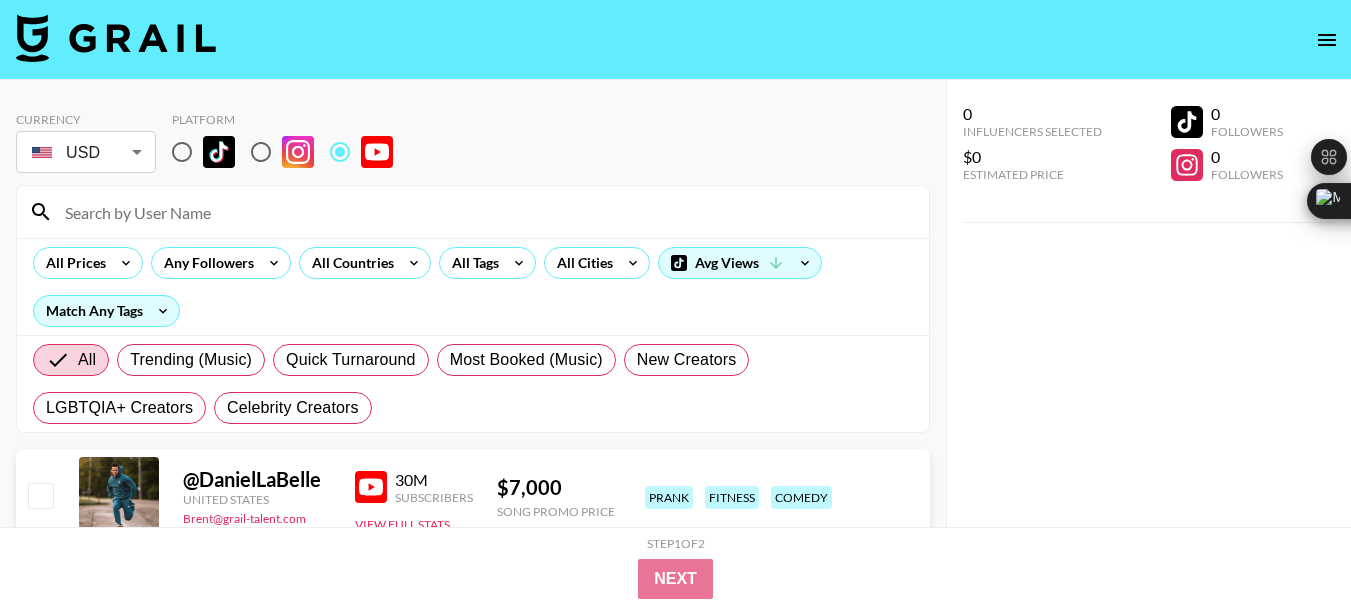 paste on "[USERNAME]" 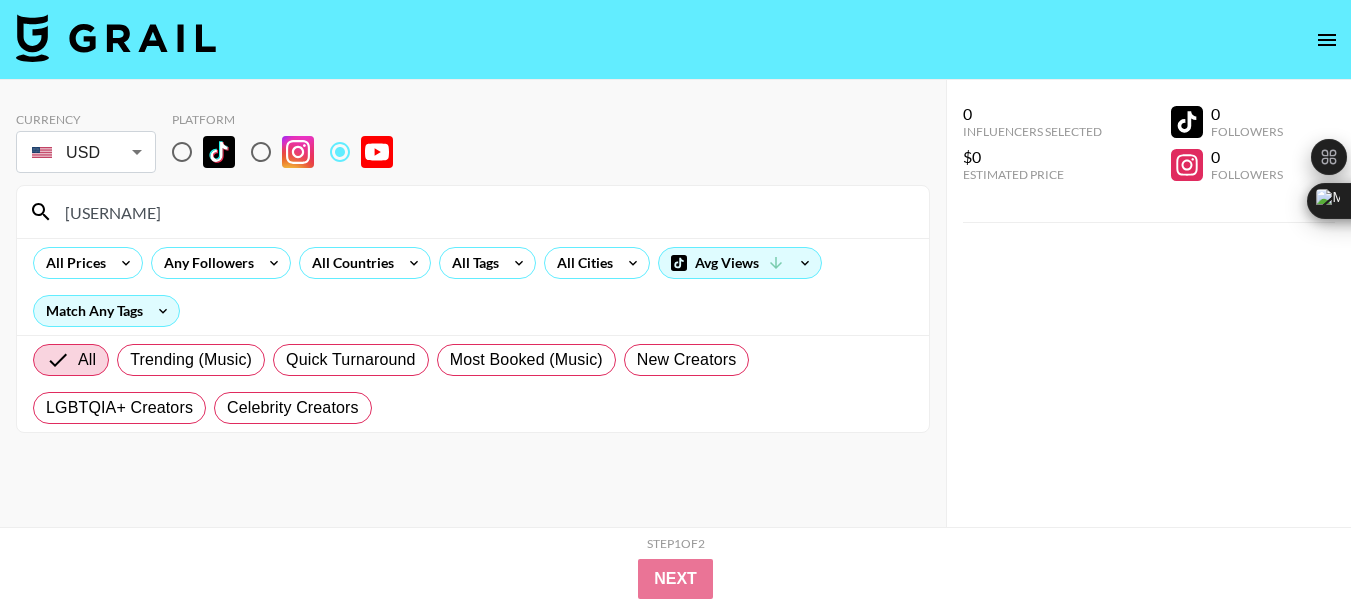 type on "[USERNAME]" 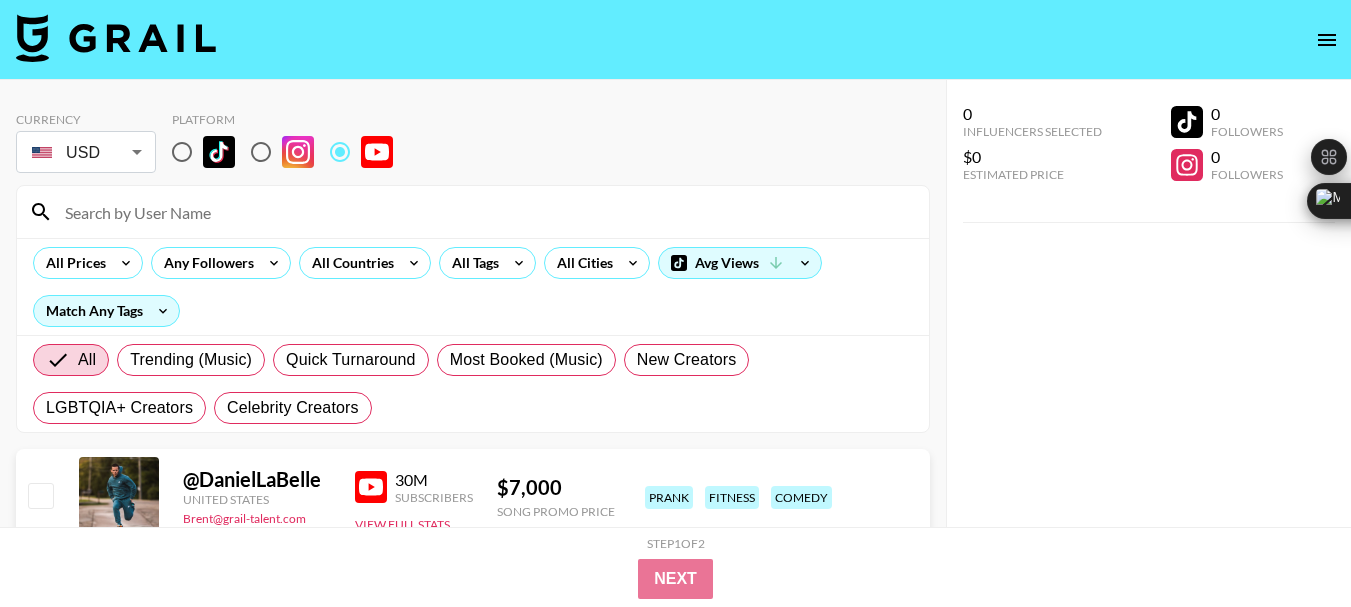 paste on "[USERNAME]" 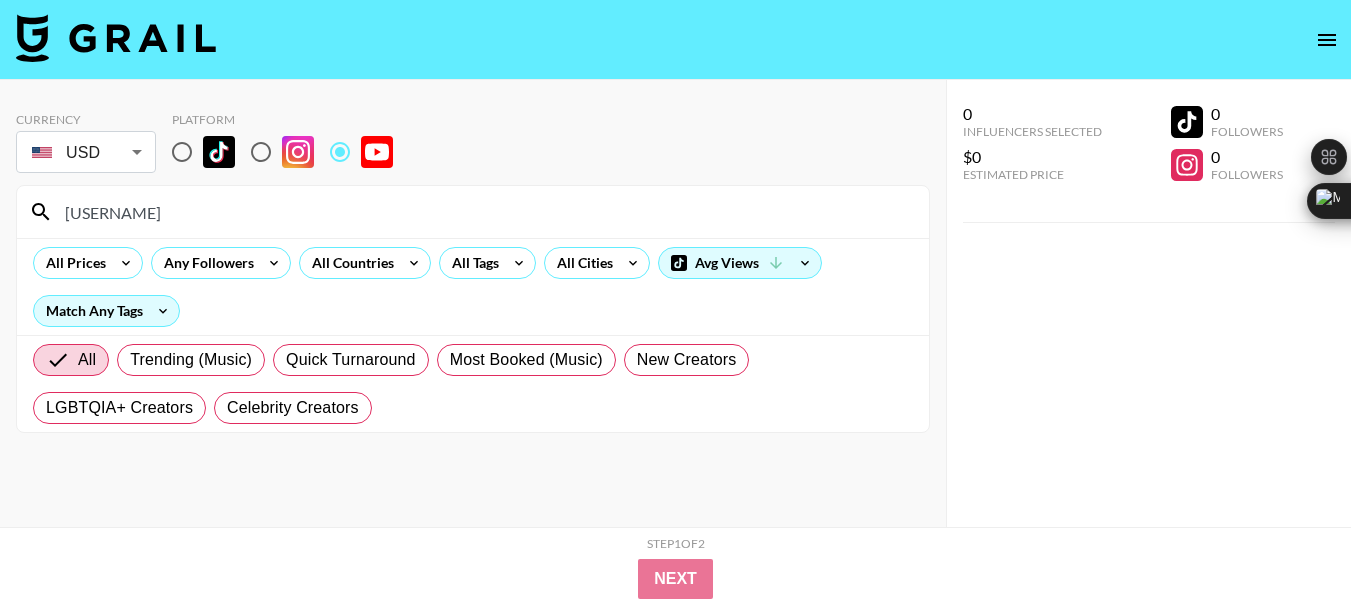 type on "[USERNAME]" 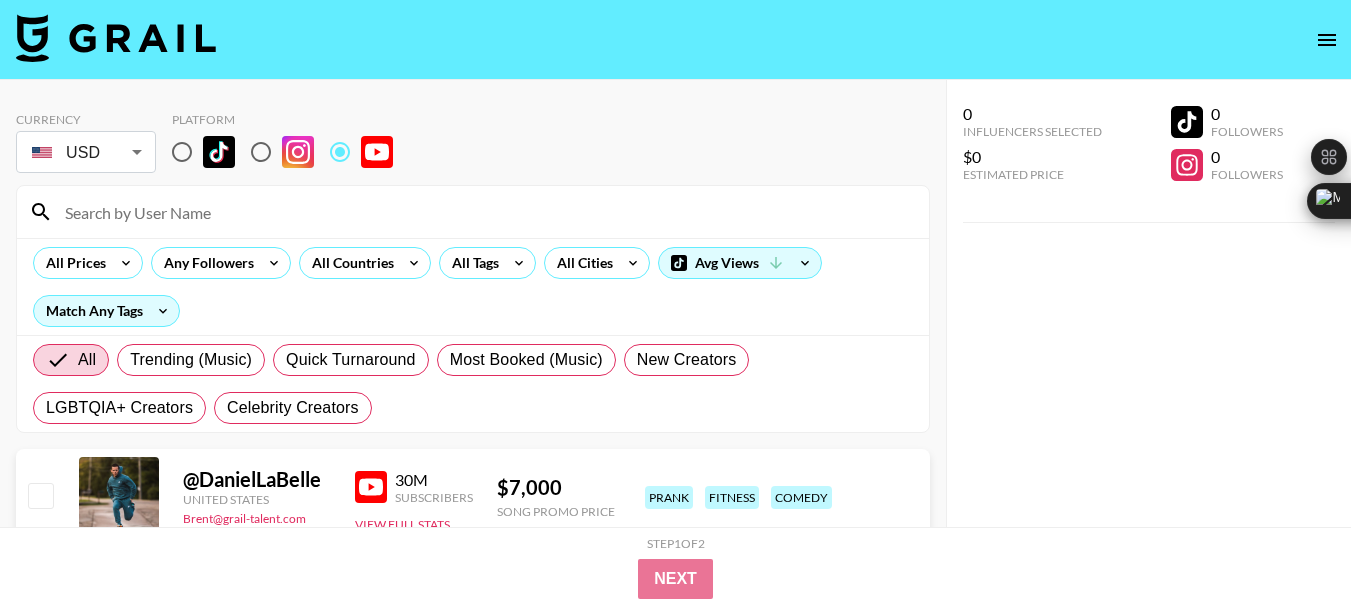 paste on "[USERNAME]" 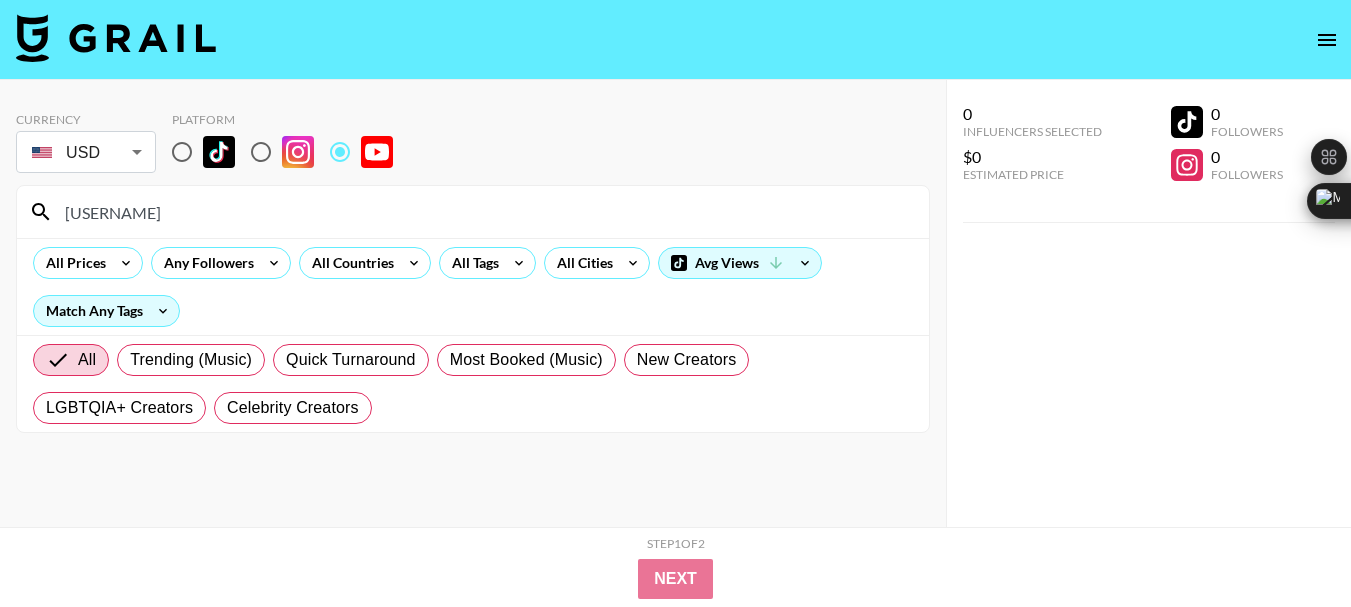 type on "[USERNAME]" 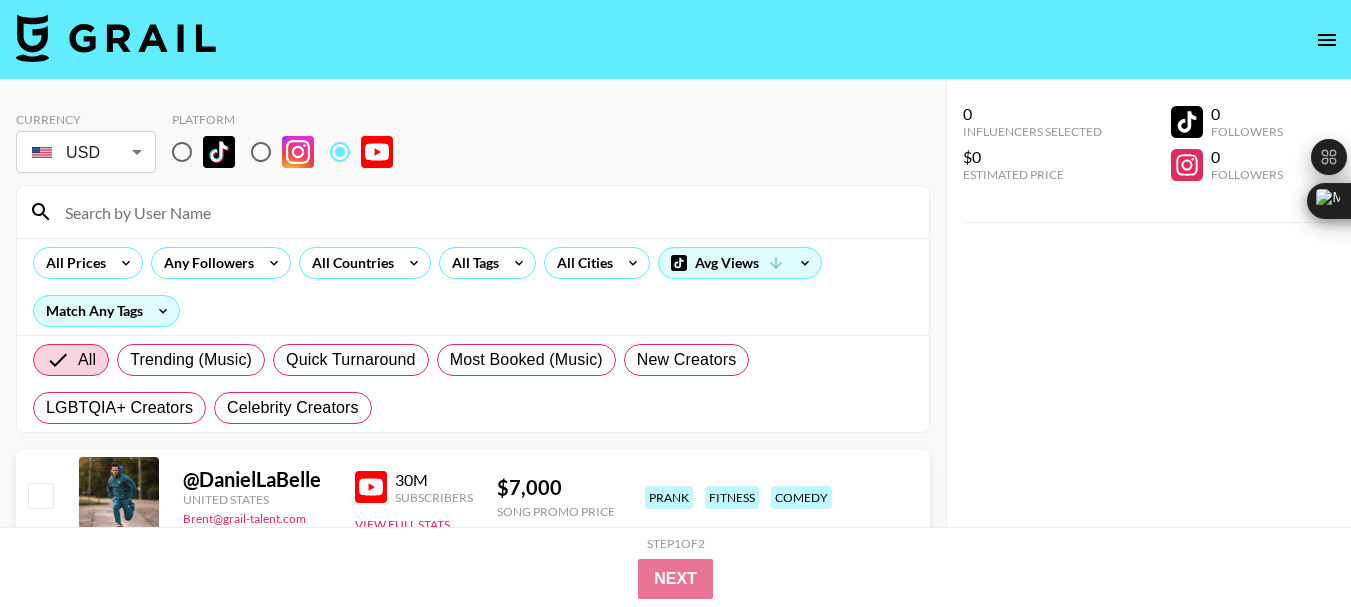 paste on "[USERNAME]" 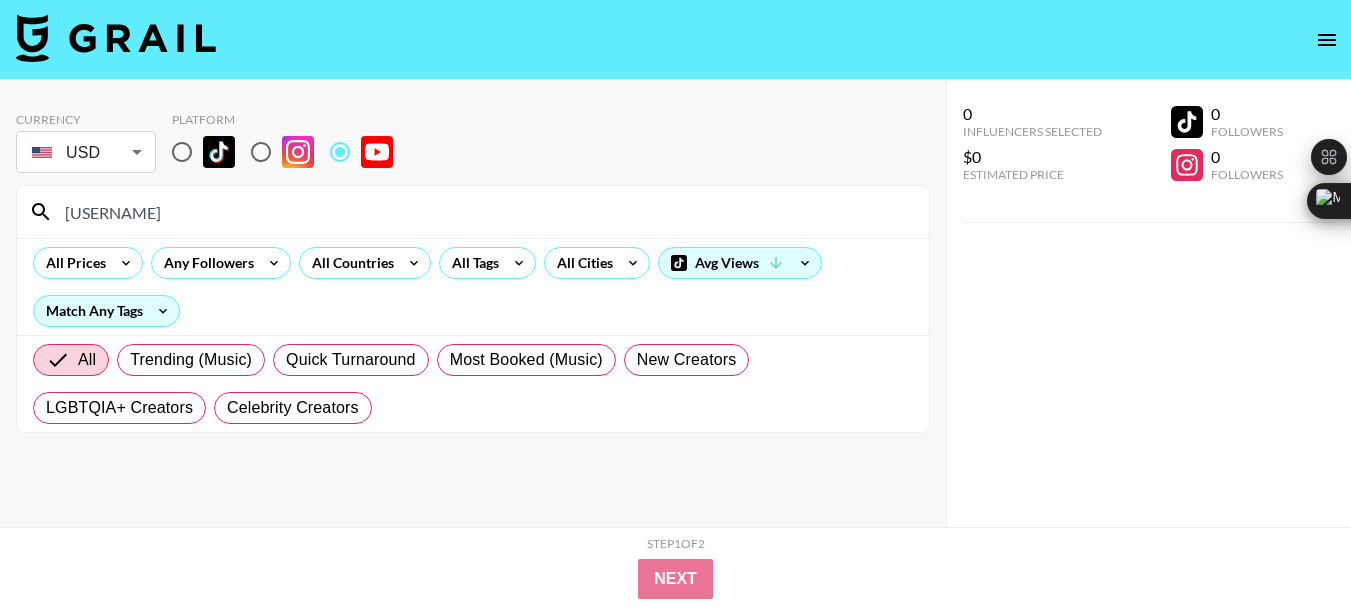 type on "[USERNAME]" 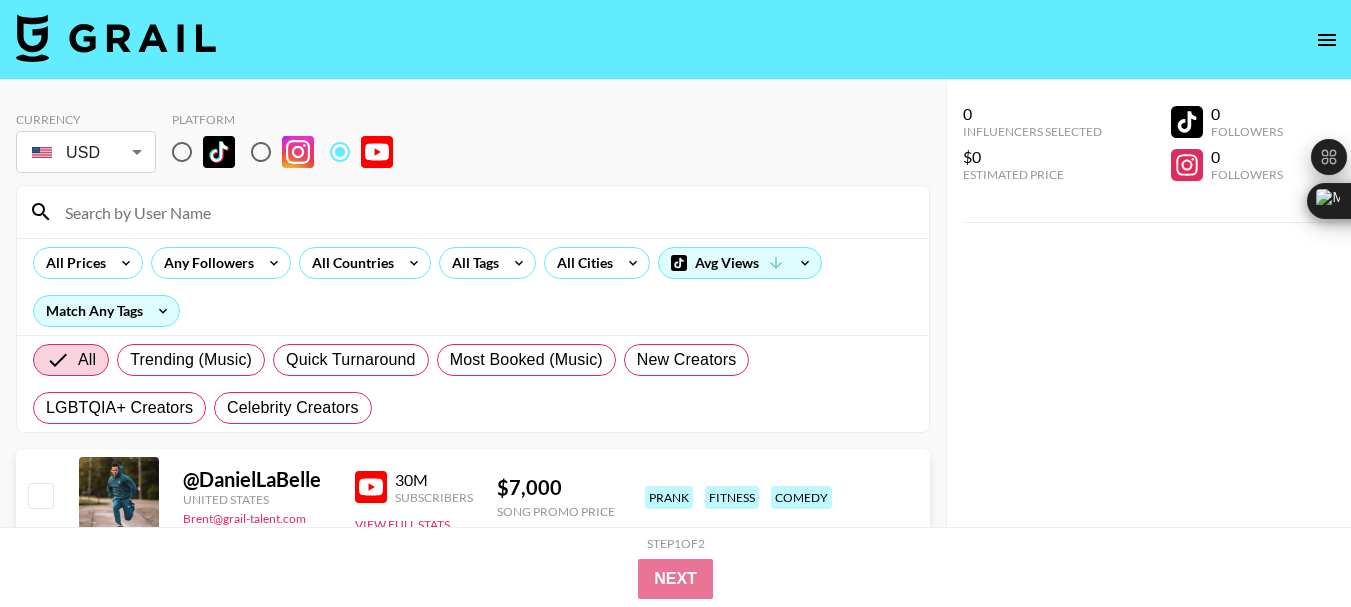 paste on "[USERNAME]" 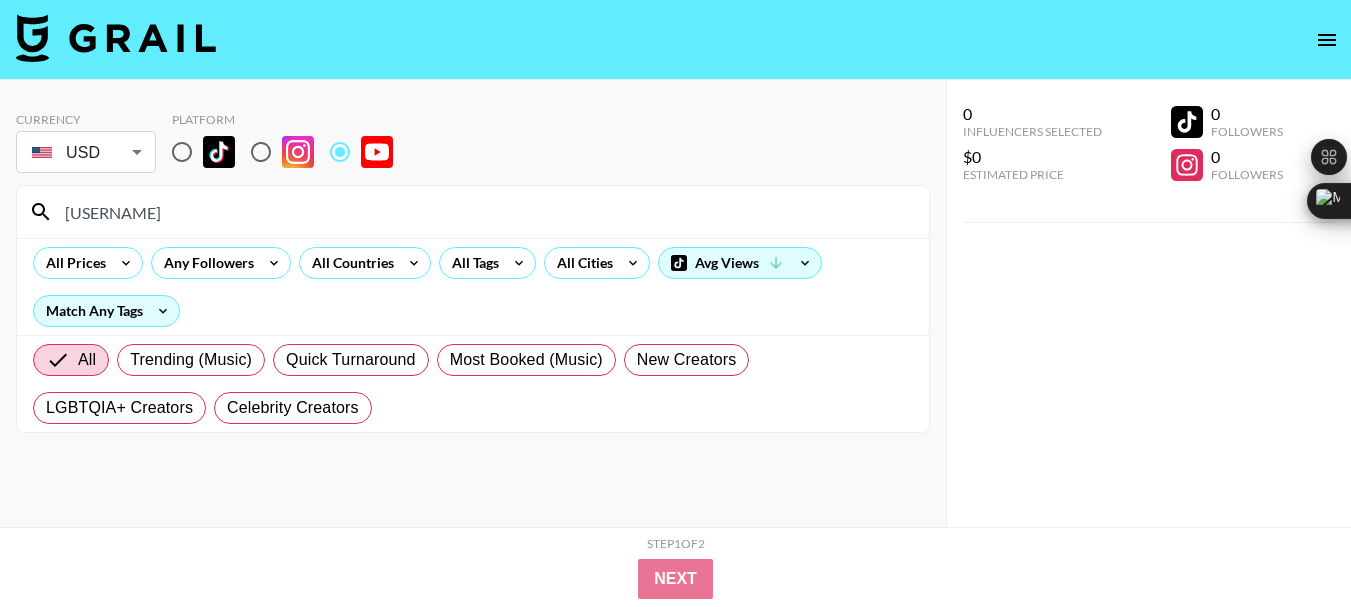 type on "[USERNAME]" 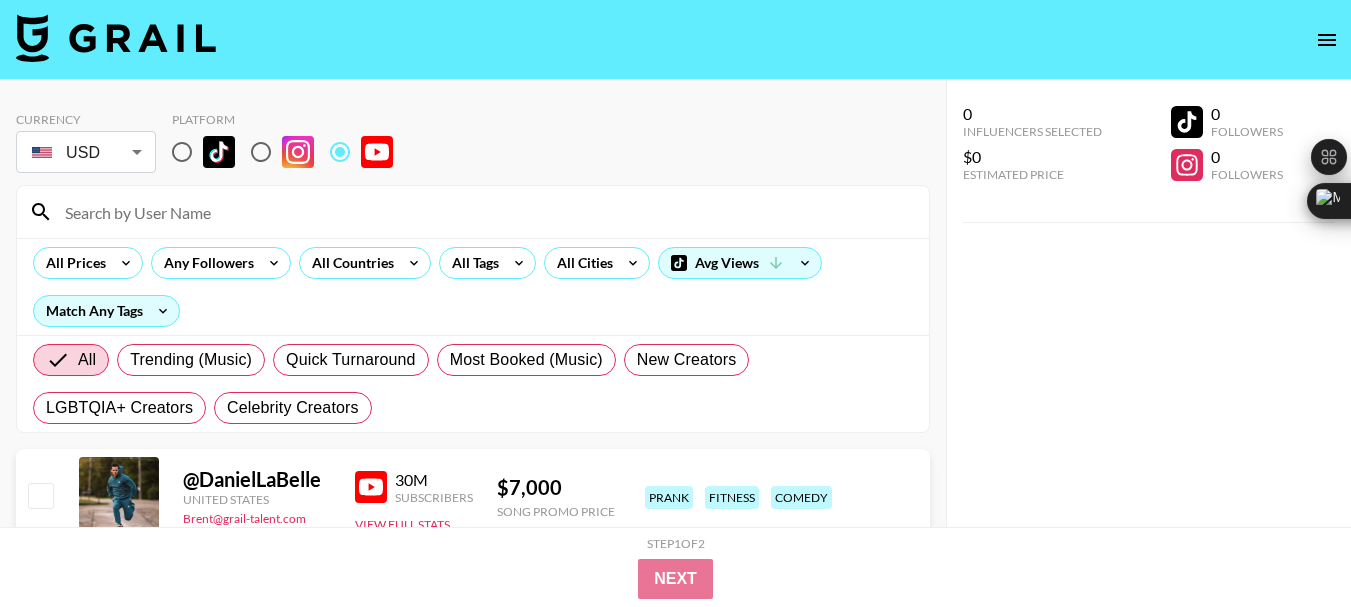 paste on "[USERNAME]" 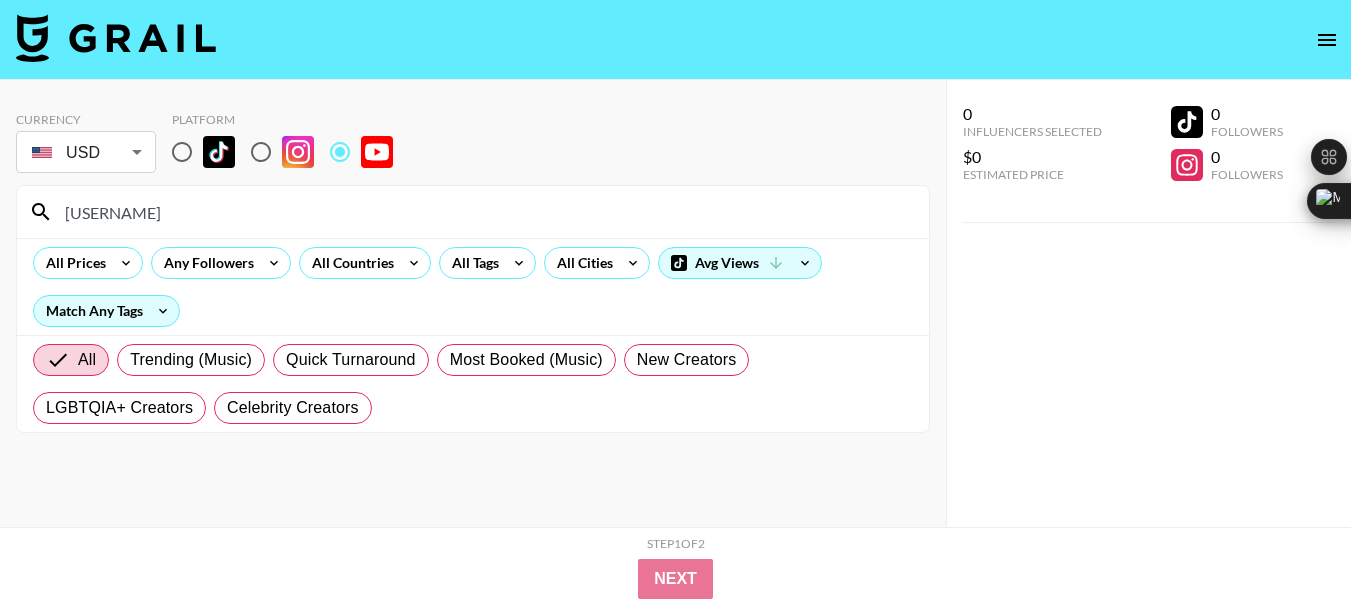 type on "[USERNAME]" 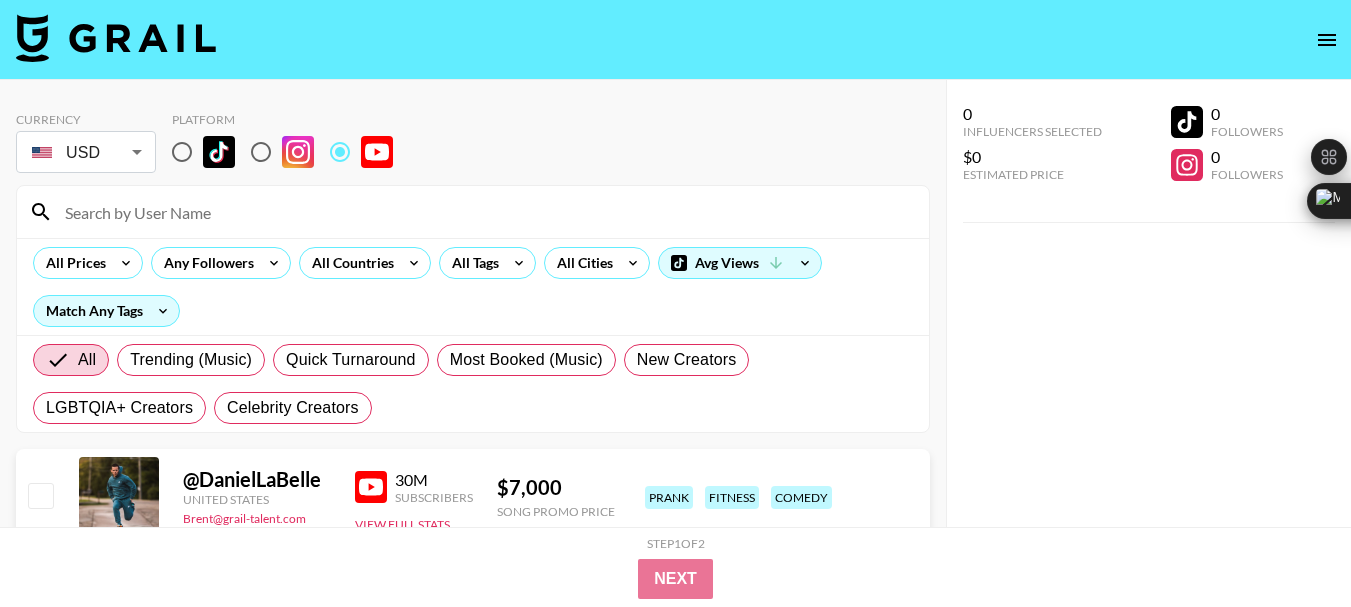paste on "[USERNAME]" 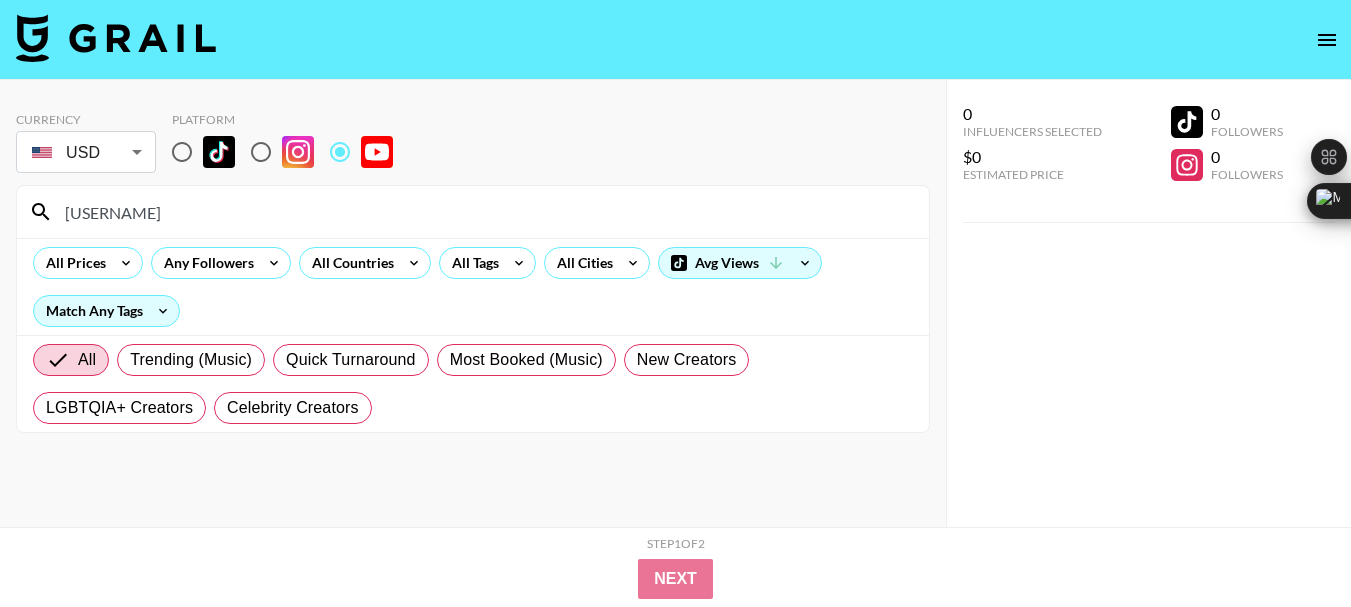 type on "[USERNAME]" 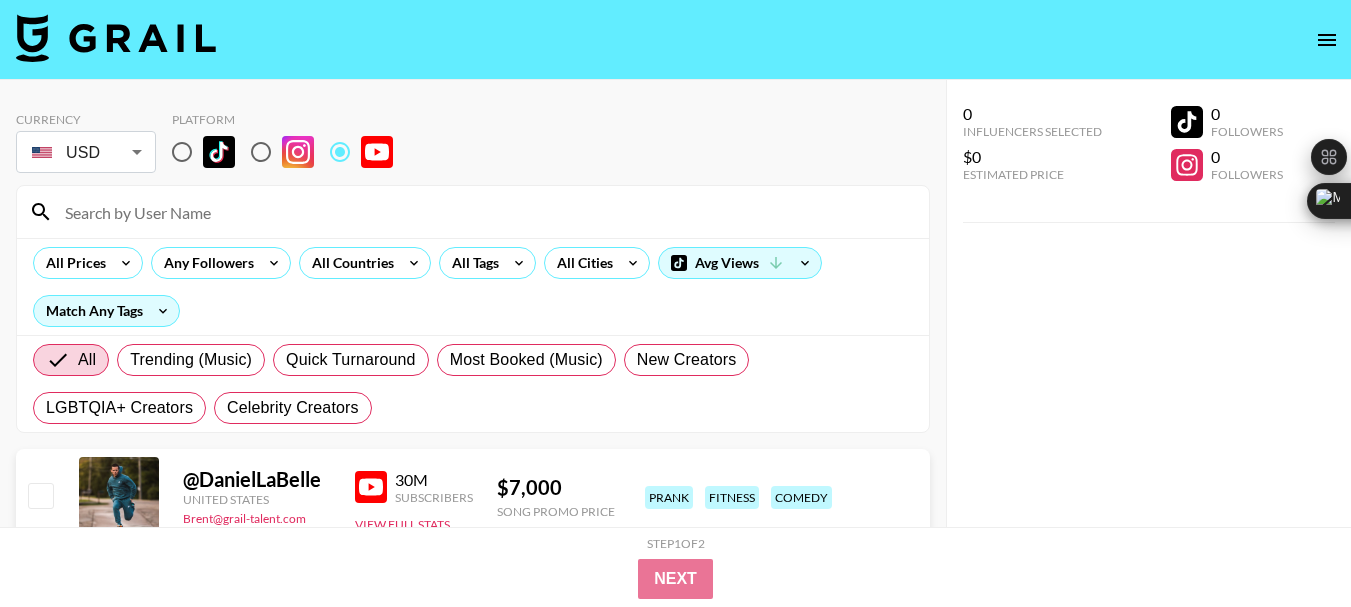 paste on "[USERNAME]" 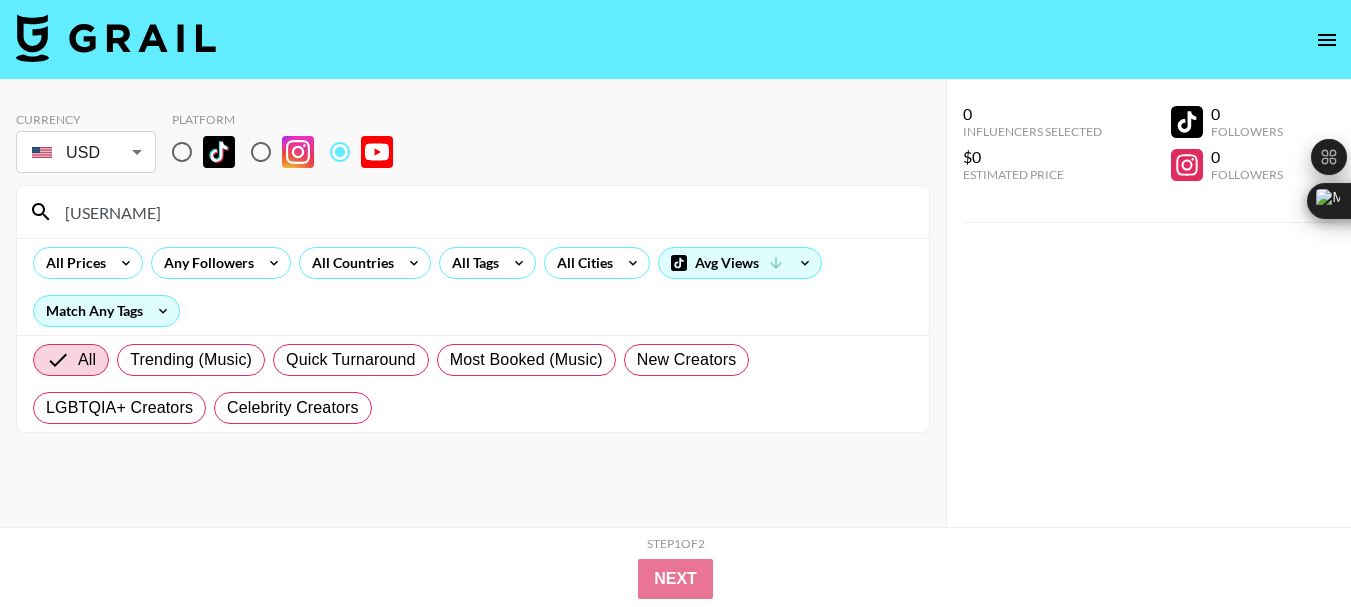click on "[USERNAME]" at bounding box center (485, 212) 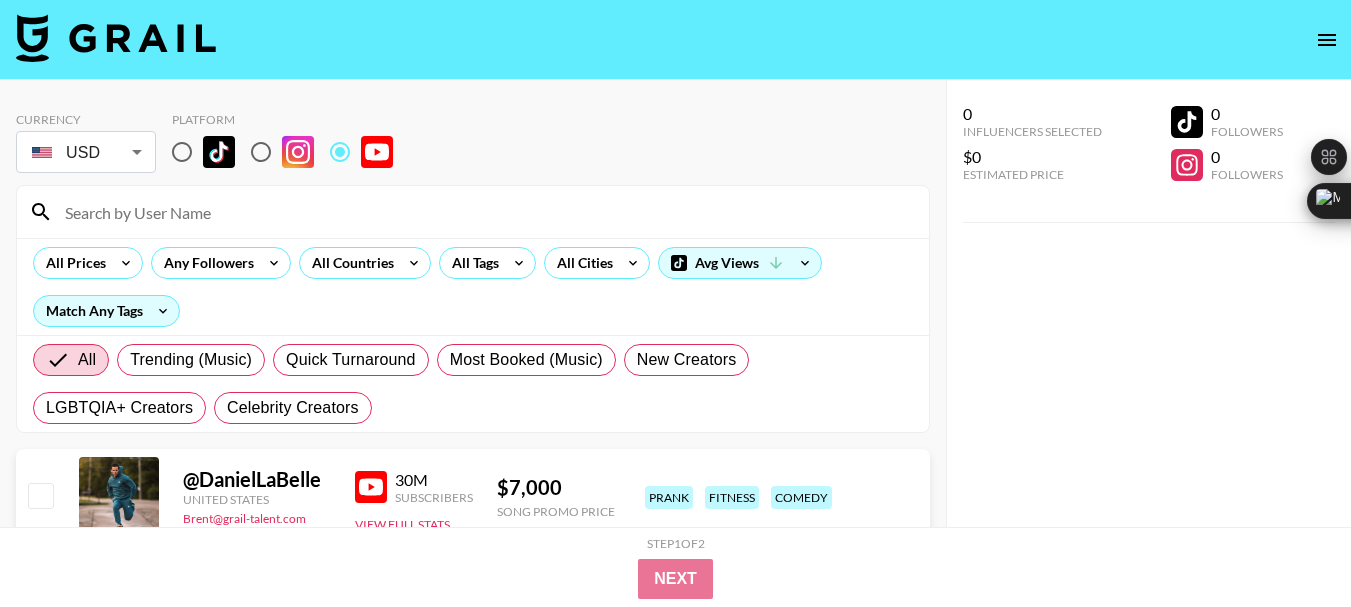 paste on "[USERNAME]" 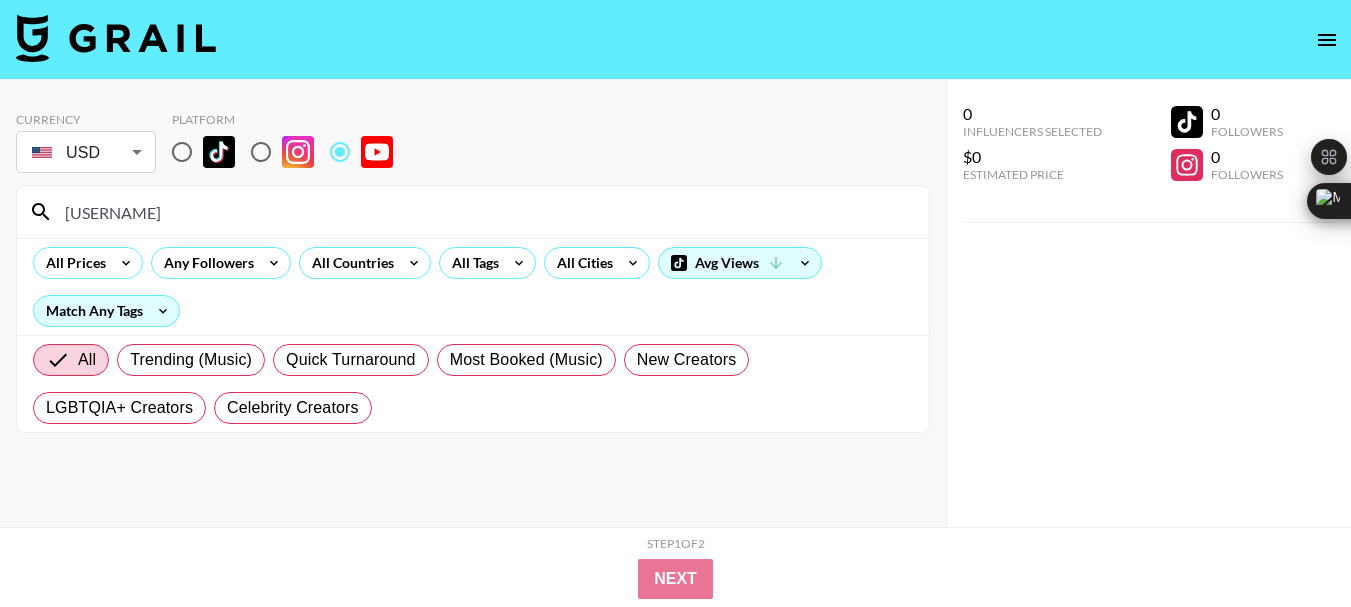 type on "[USERNAME]" 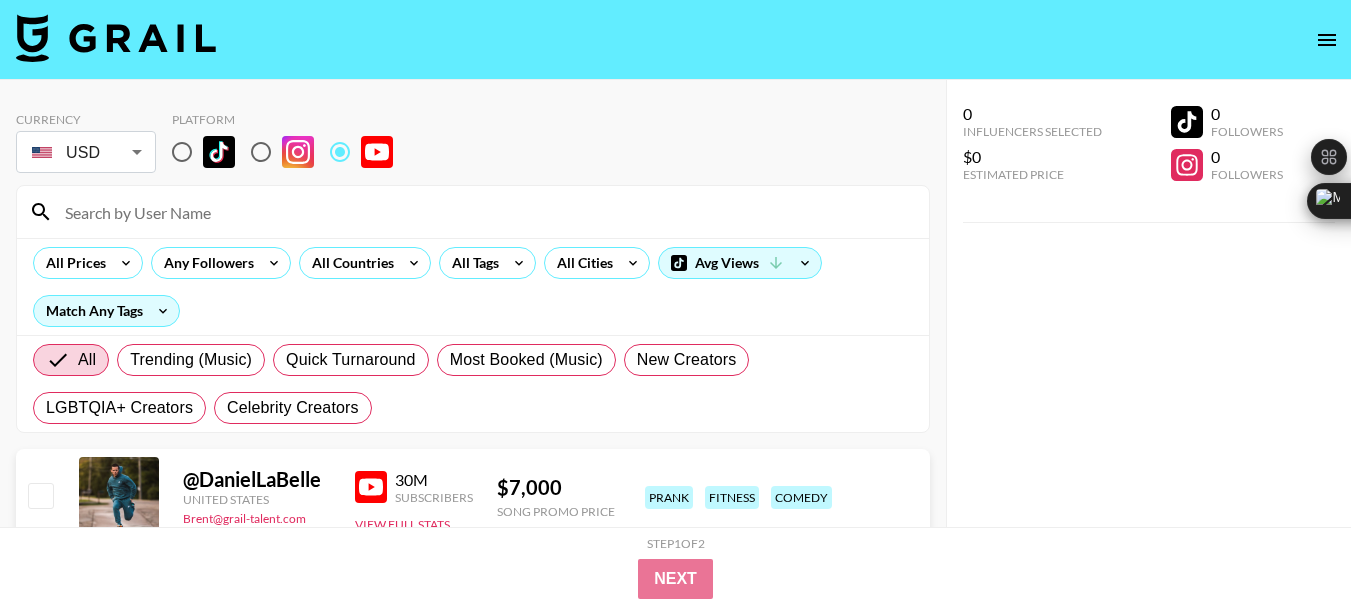 paste on "[USERNAME]" 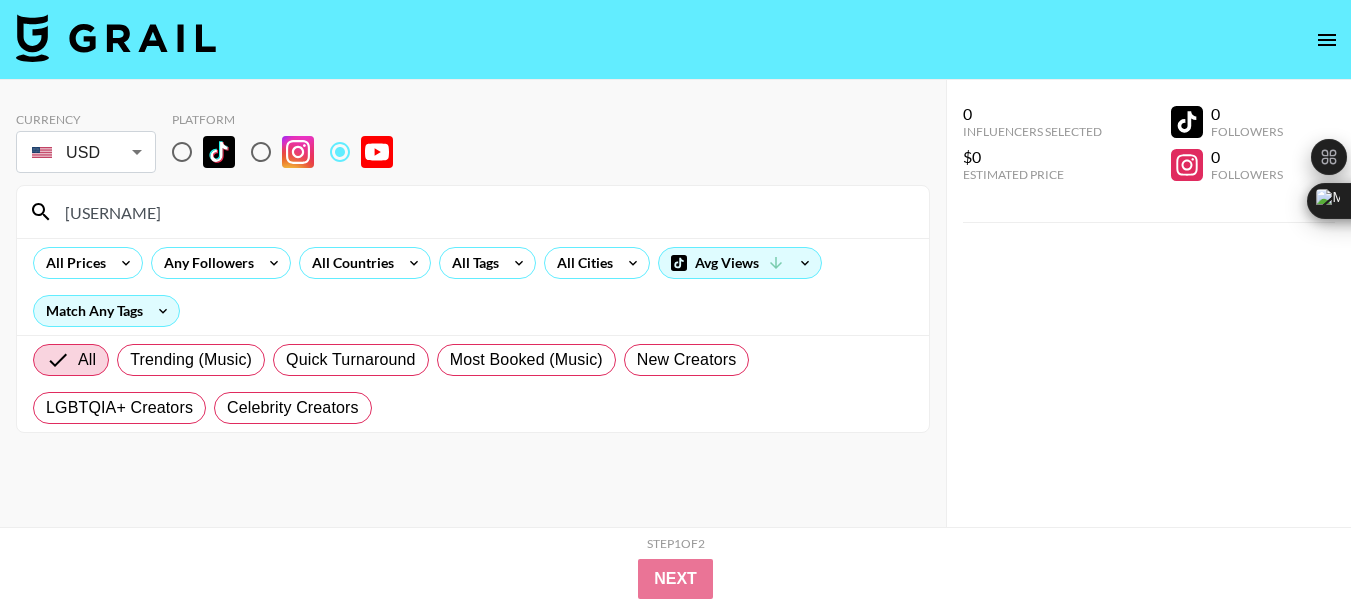 type on "[USERNAME]" 